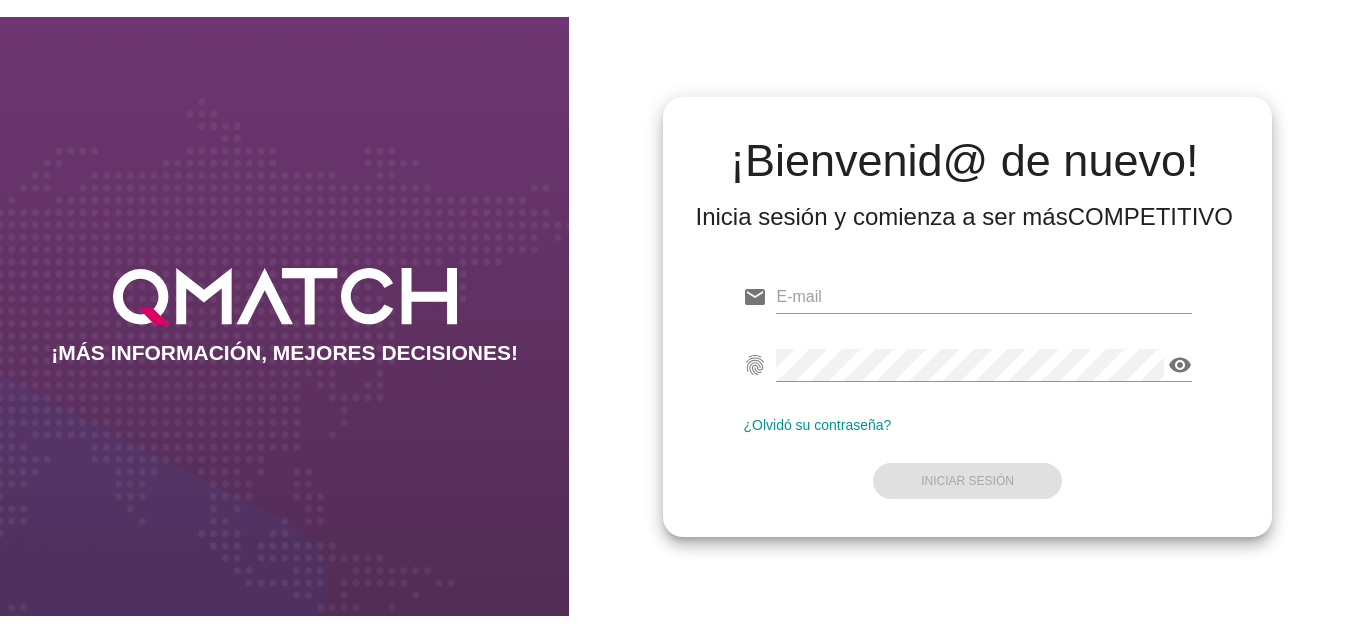 scroll, scrollTop: 0, scrollLeft: 0, axis: both 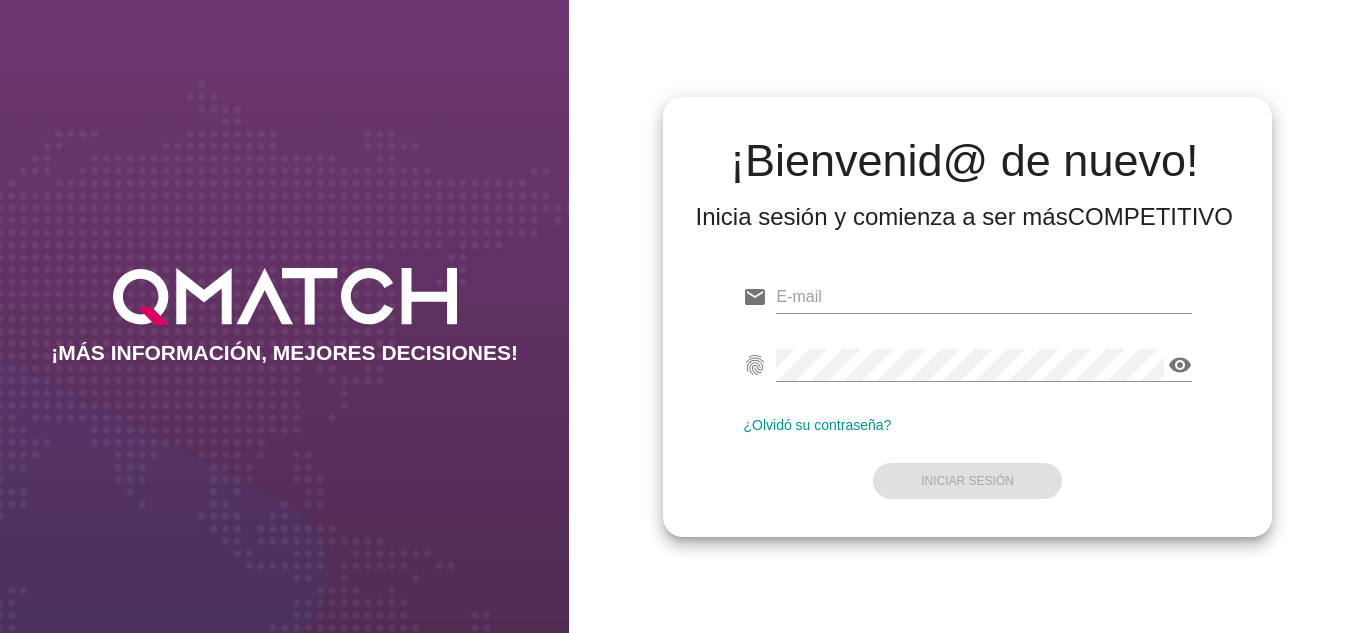 type on "[EMAIL]" 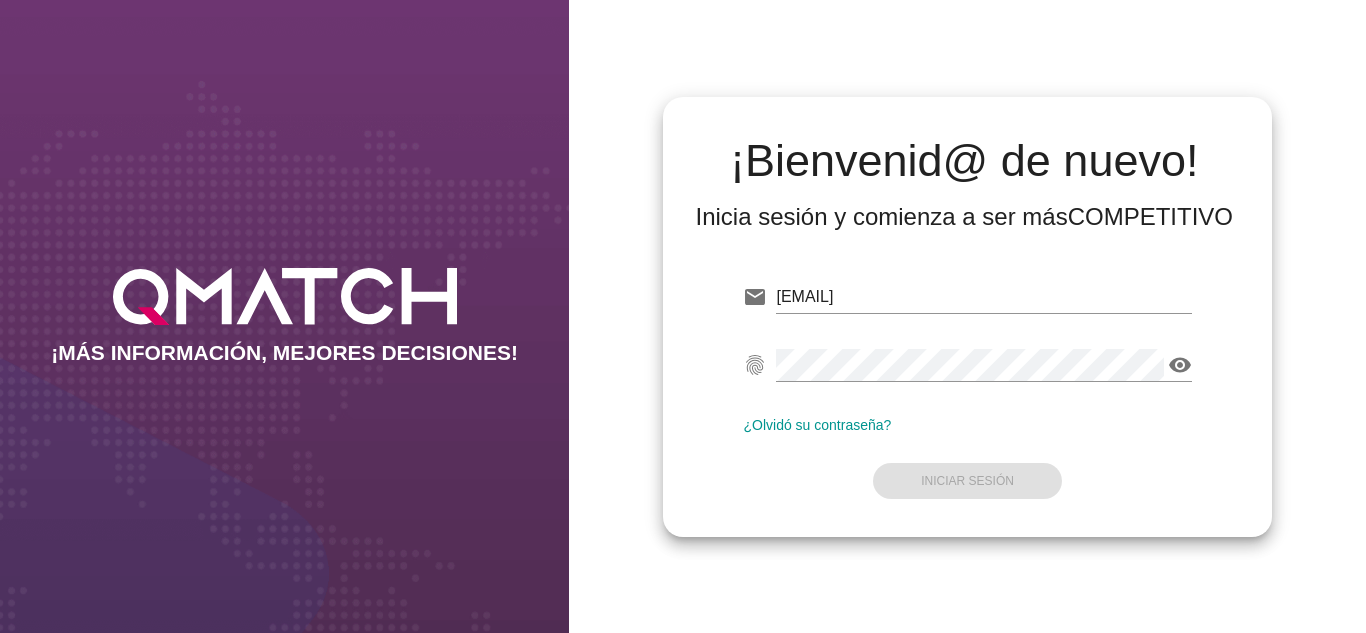 click on "email [EMAIL] fingerprint visibility
¿Olvidó su contraseña?
Iniciar Sesión" at bounding box center [967, 387] 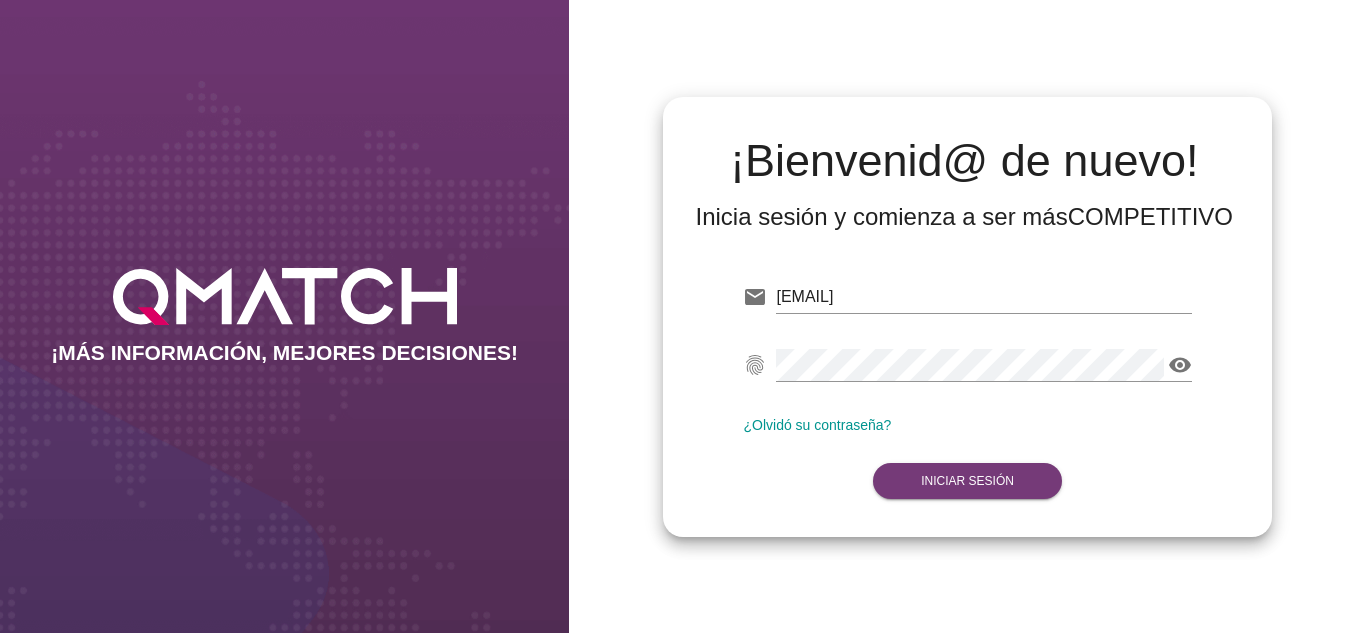 click on "Iniciar Sesión" at bounding box center [967, 481] 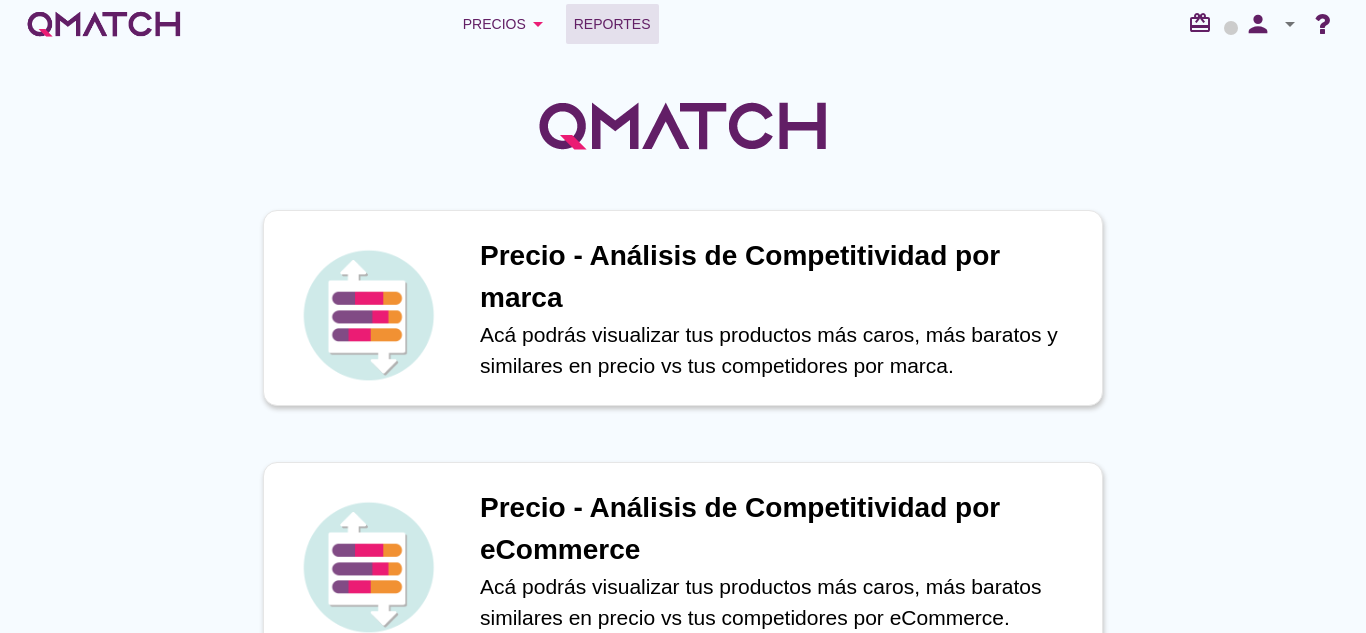 click on "Reportes" at bounding box center (612, 24) 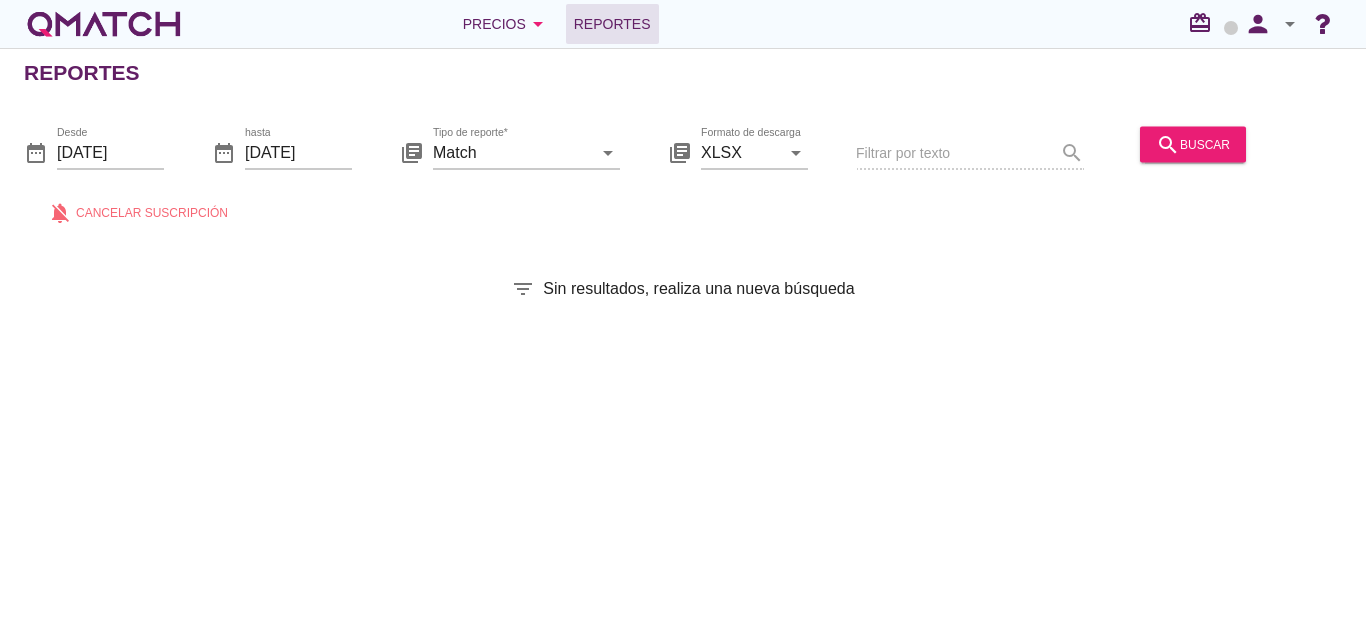 click on "search
buscar" at bounding box center [1193, 154] 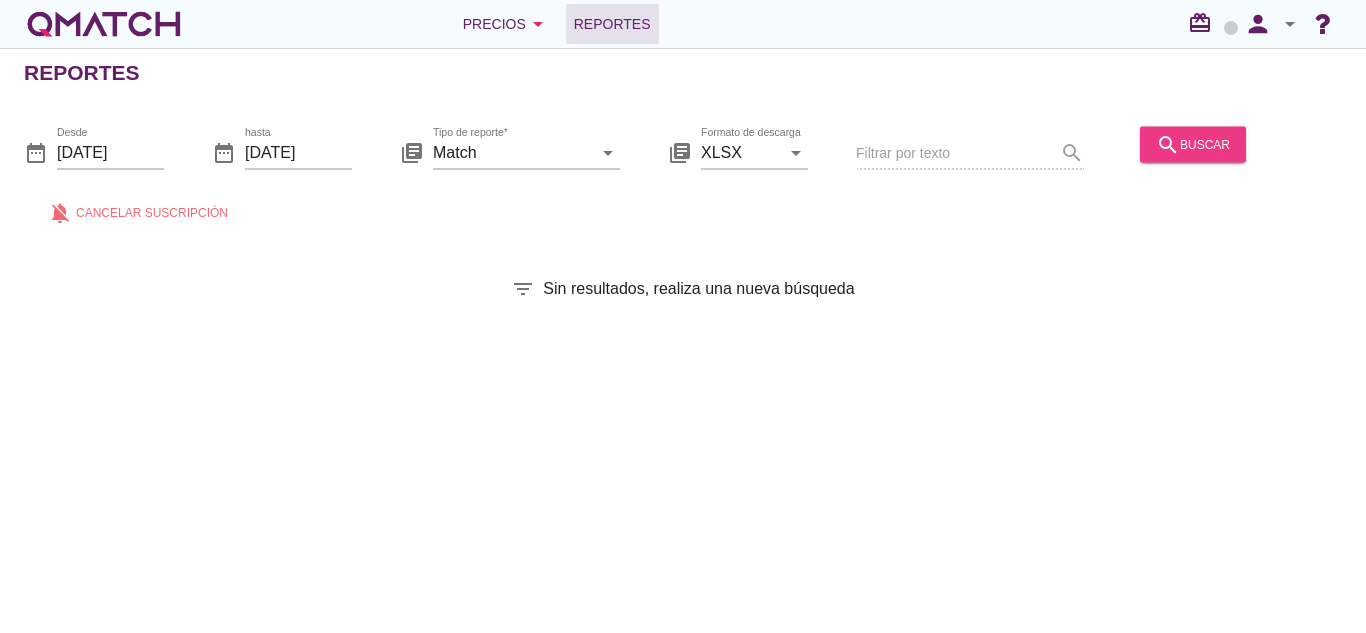 click on "search
buscar" at bounding box center (1193, 144) 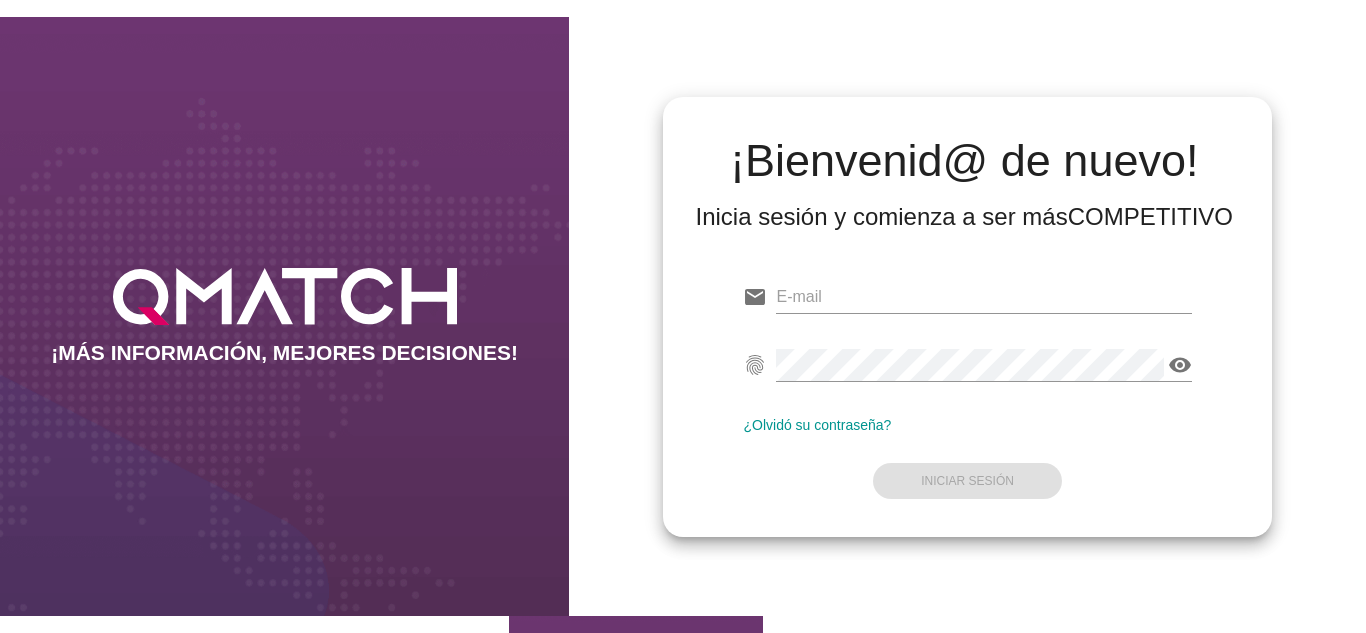 scroll, scrollTop: 0, scrollLeft: 0, axis: both 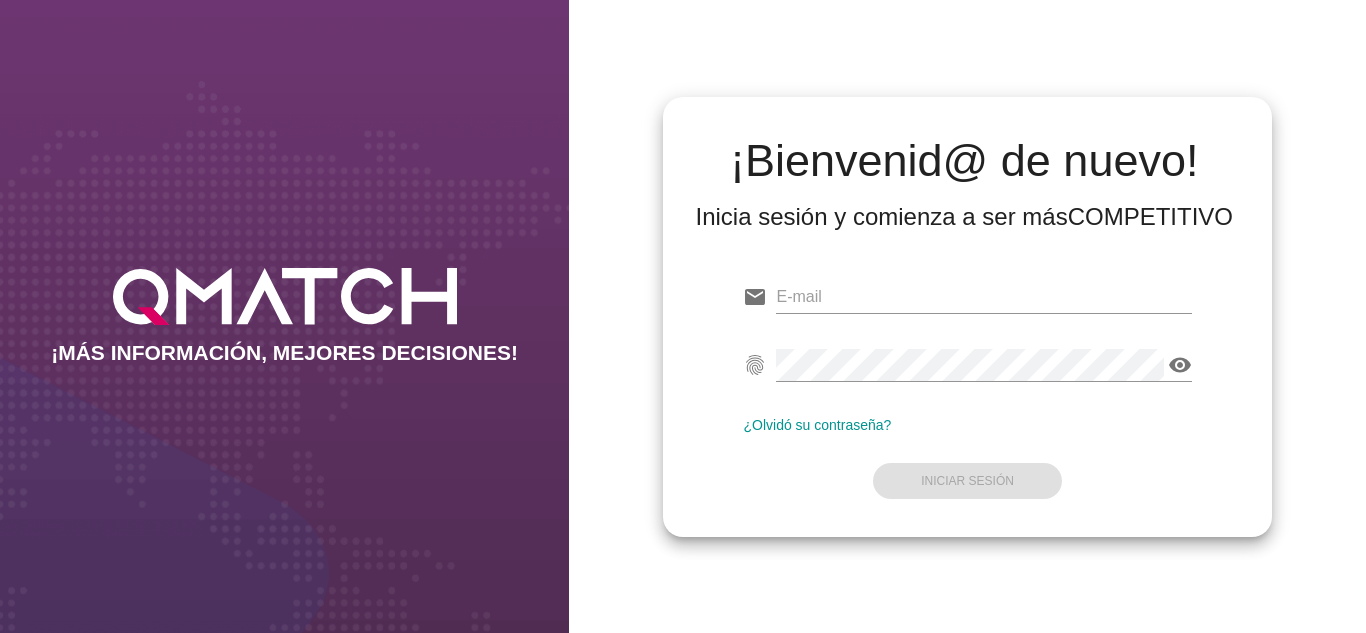 type on "[EMAIL]" 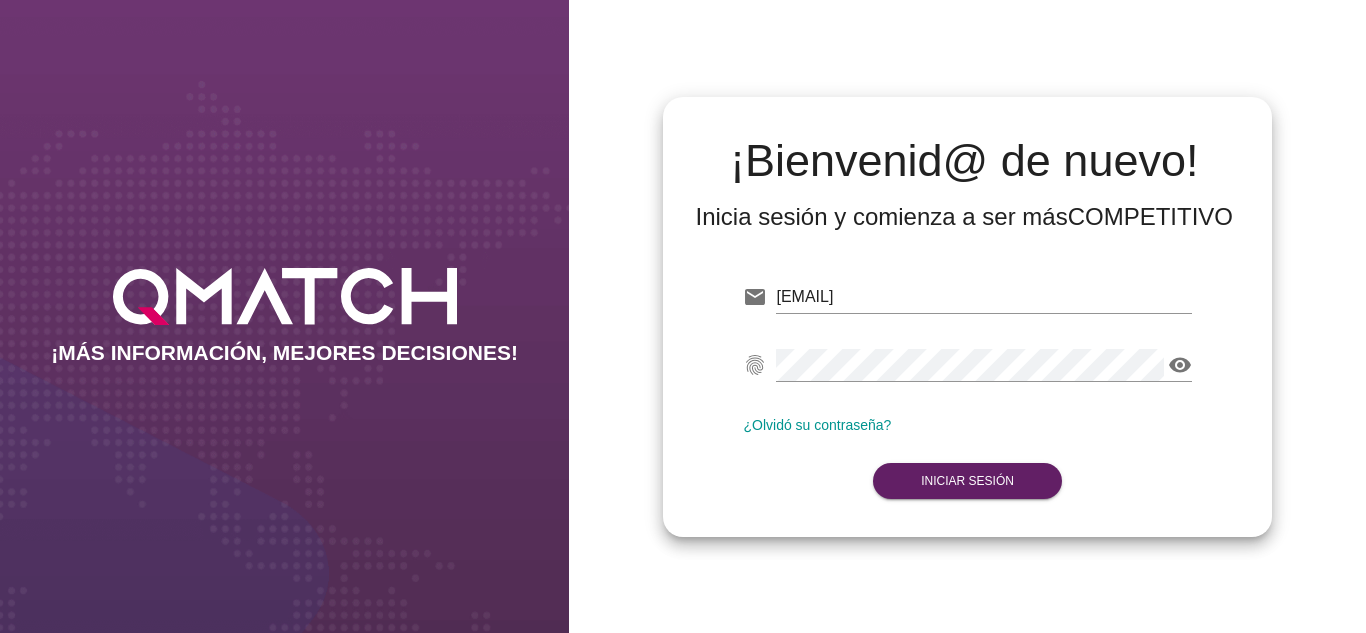 click on "¡Bienvenid@ de nuevo! Inicia sesión y comienza a ser más  COMPETITIVO email oscargerman.reyrojas@cencosud.com.co Correo no válido fingerprint visibility Contraseña no válida
¿Olvidó su contraseña?
Iniciar Sesión" at bounding box center (967, 317) 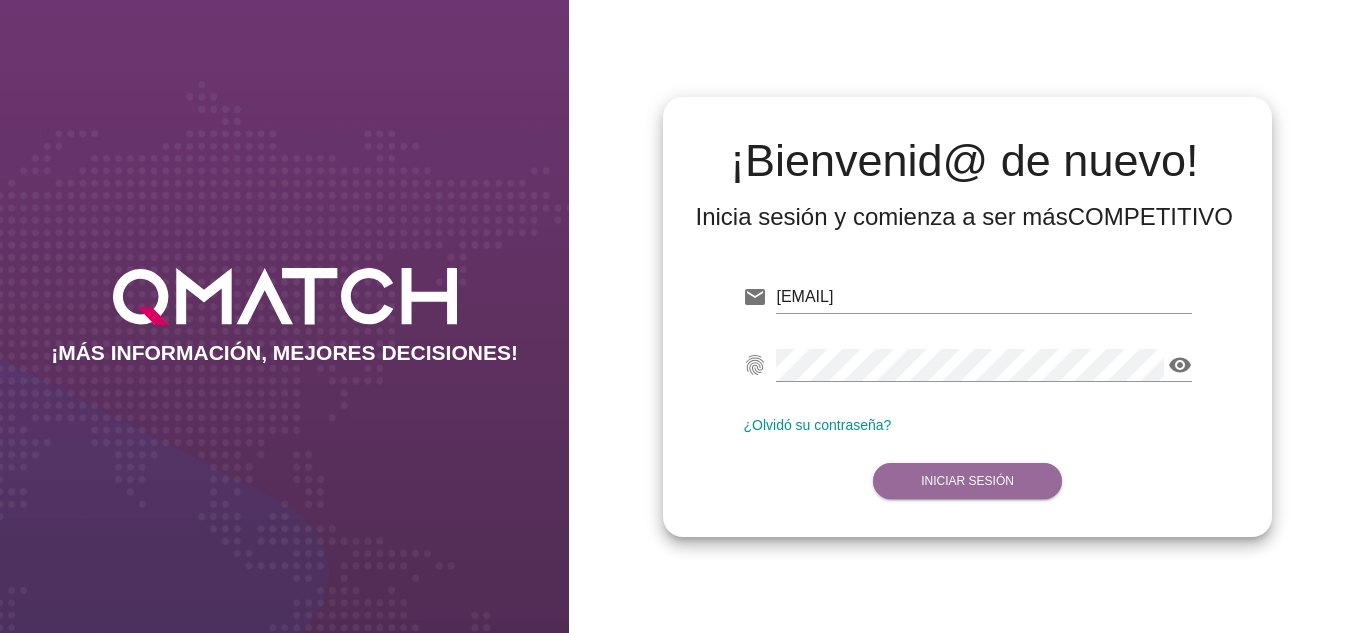 click on "Iniciar Sesión" at bounding box center (967, 481) 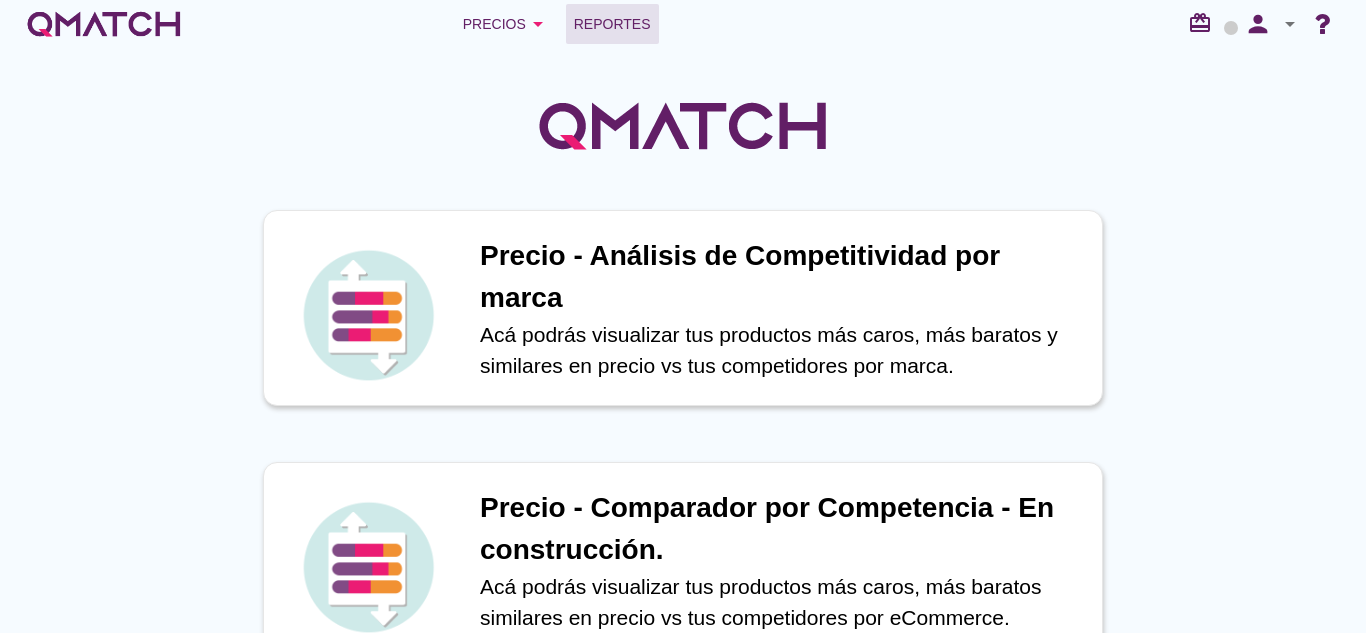 click on "Reportes" at bounding box center [612, 24] 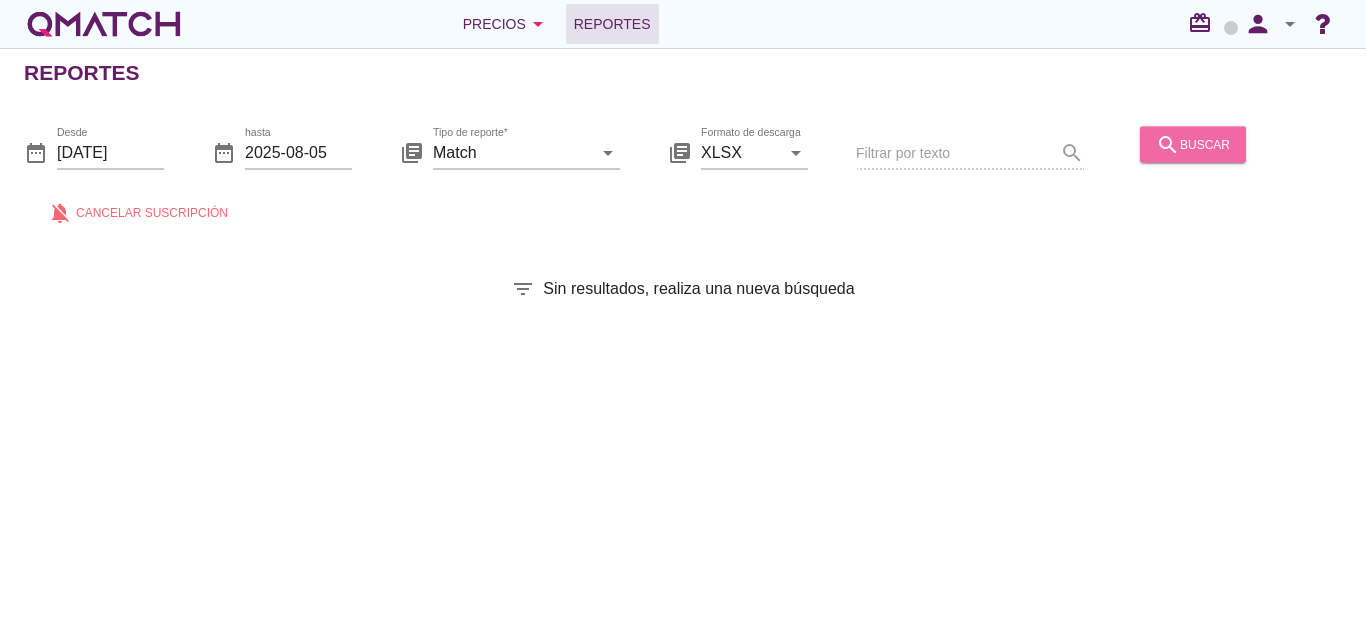 click on "search
buscar" at bounding box center [1193, 144] 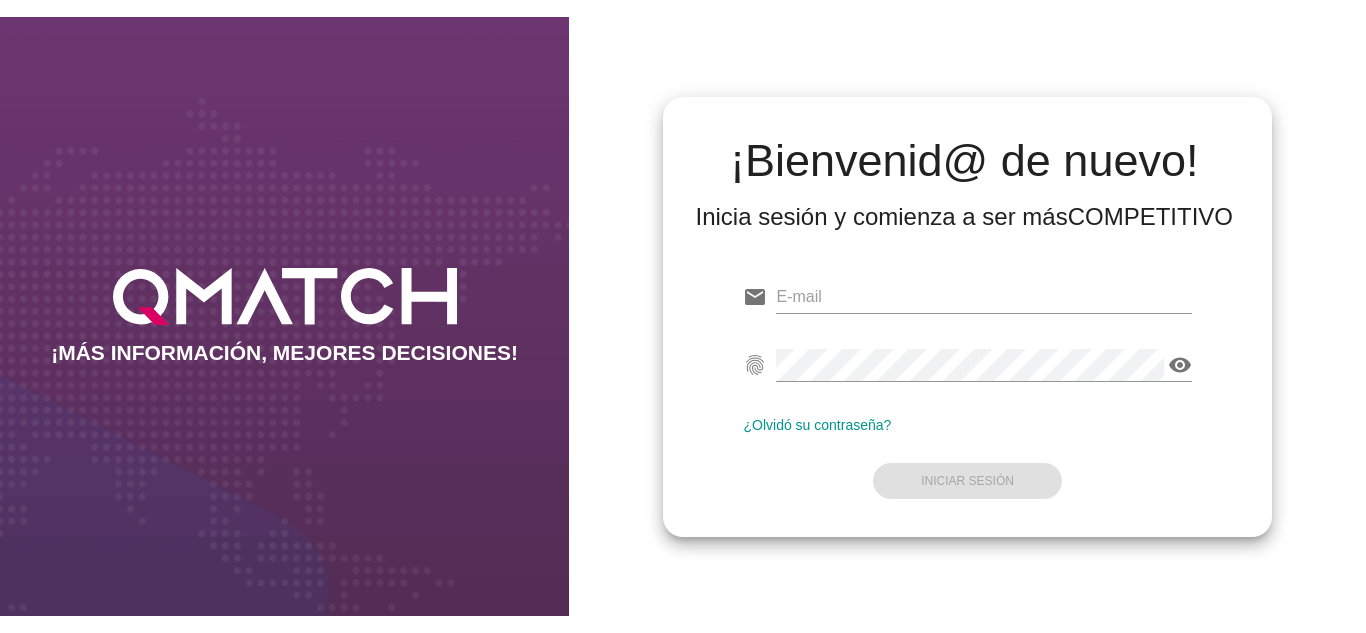 scroll, scrollTop: 0, scrollLeft: 0, axis: both 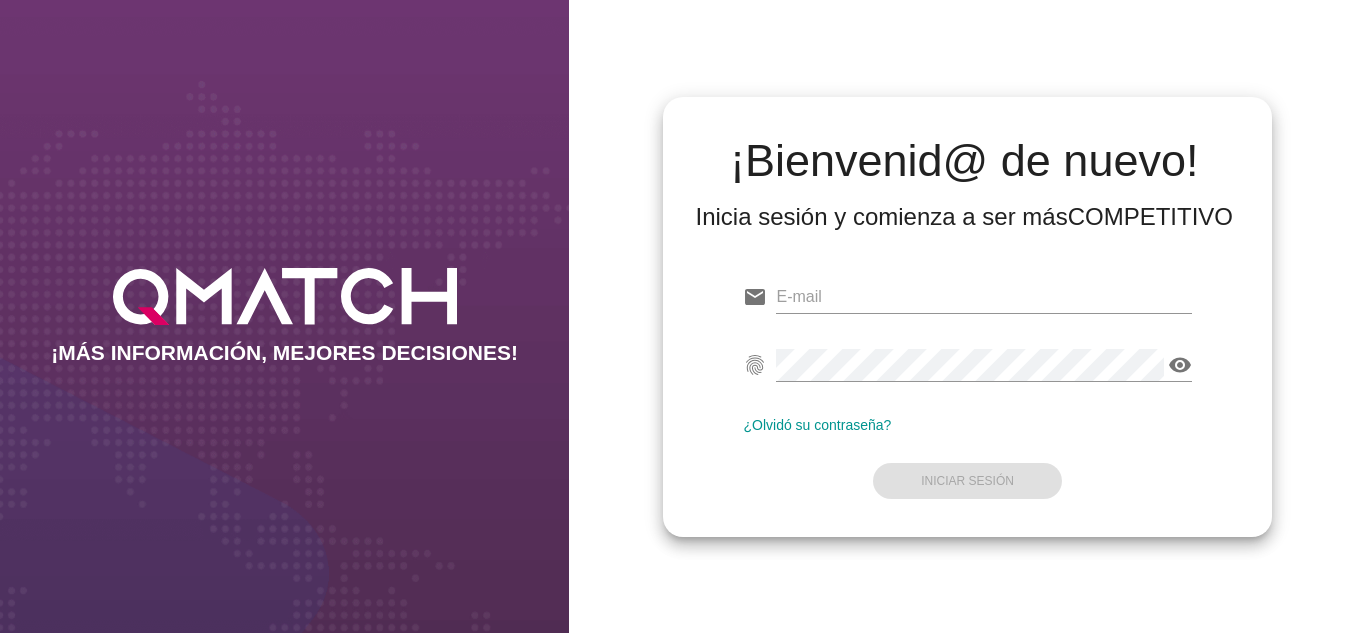 type on "oscargerman.reyrojas@[EMAIL]" 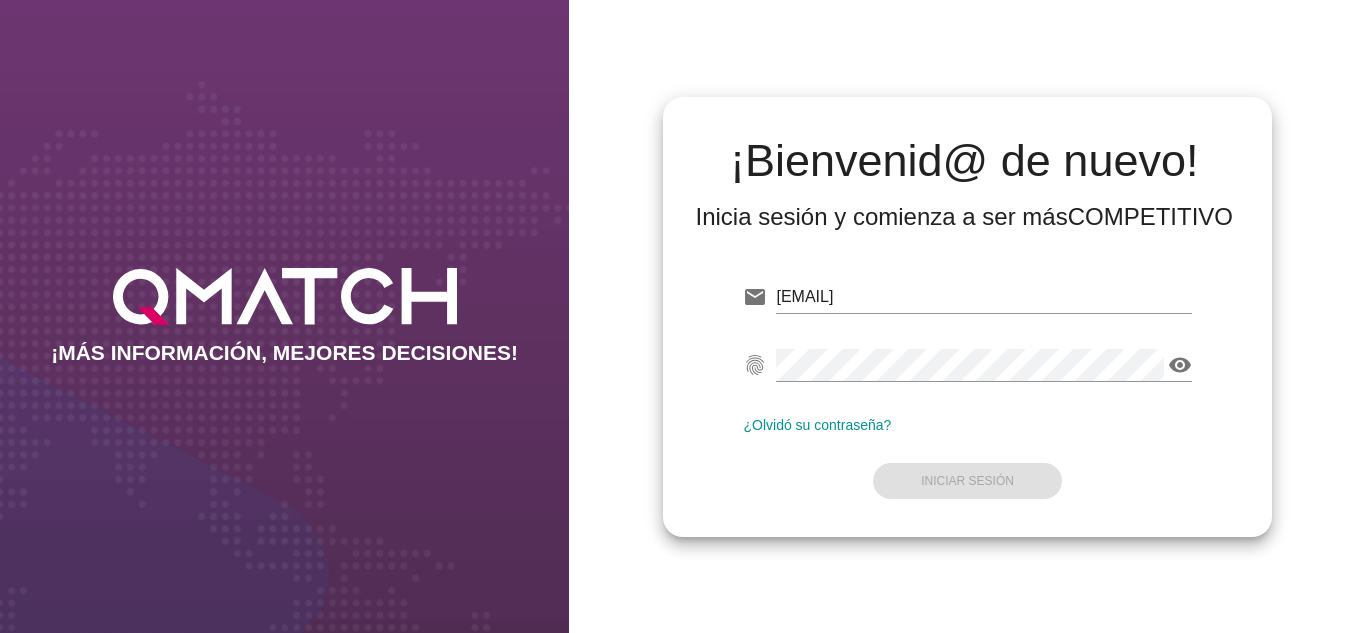 click on "¡Bienvenid@ de nuevo! Inicia sesión y comienza a ser más  COMPETITIVO email oscargerman.reyrojas@cencosud.com.co fingerprint visibility
¿Olvidó su contraseña?
Iniciar Sesión" at bounding box center (967, 316) 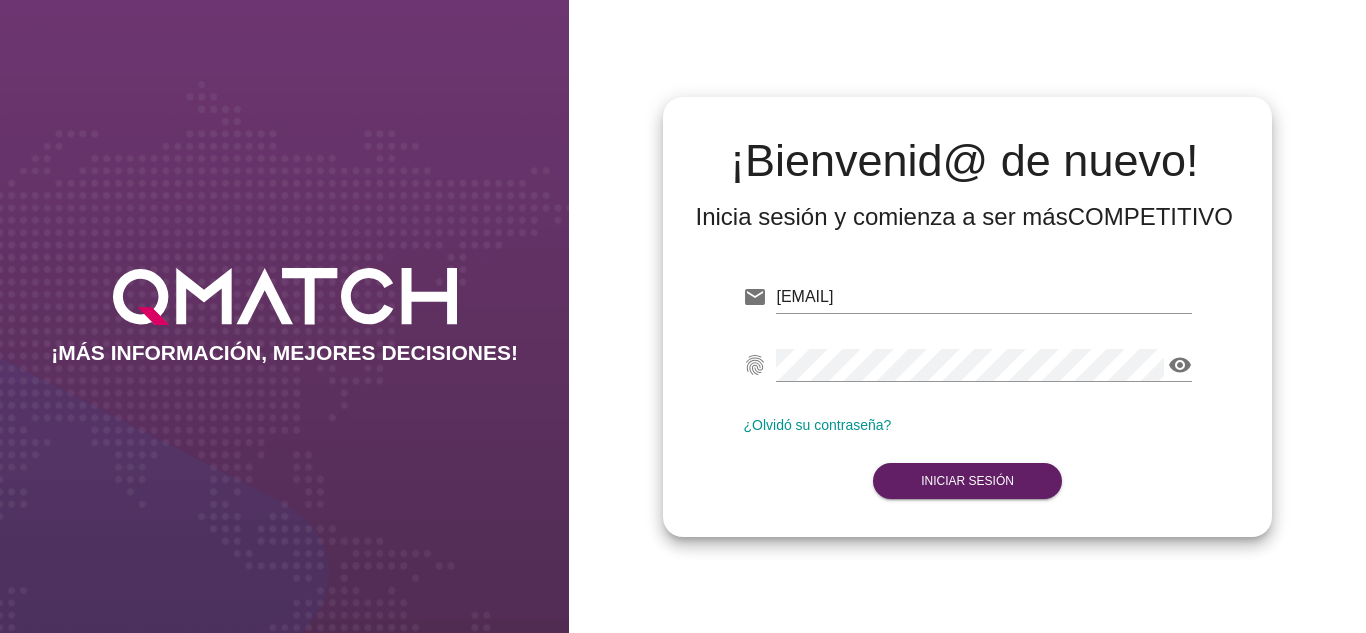 click on "email oscargerman.reyrojas@[EMAIL] fingerprint visibility
¿Olvidó su contraseña?
Iniciar Sesión" at bounding box center [967, 387] 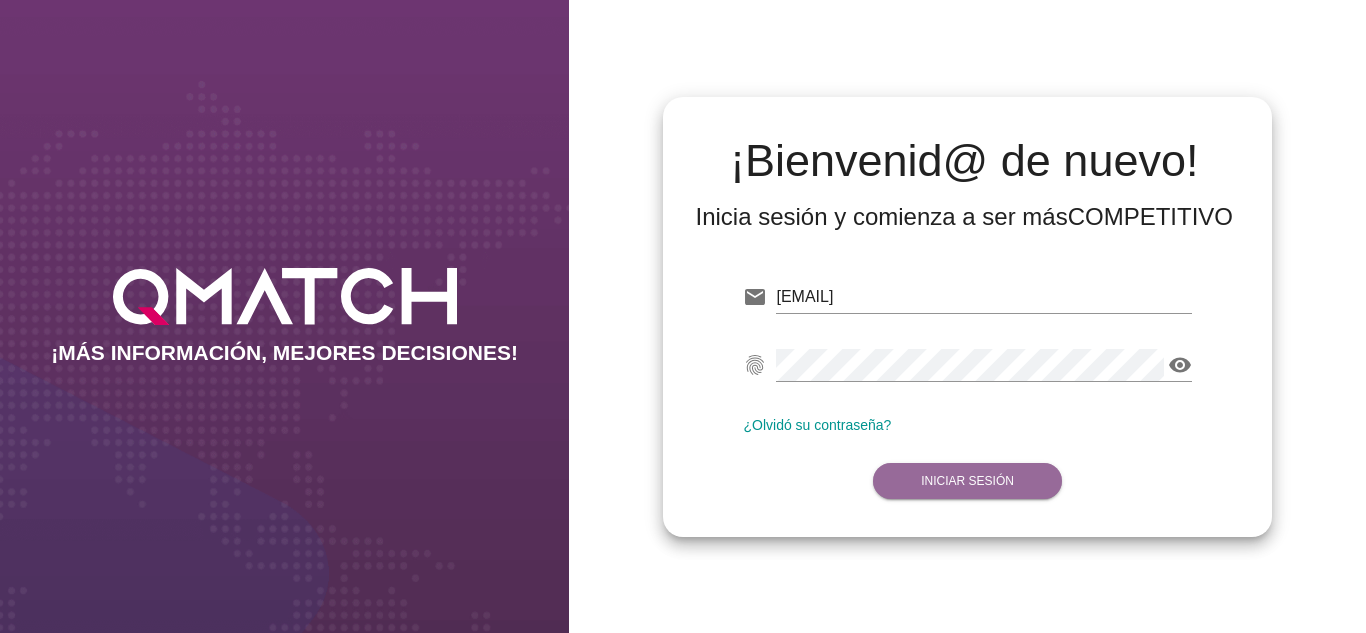 click on "Iniciar Sesión" at bounding box center (967, 481) 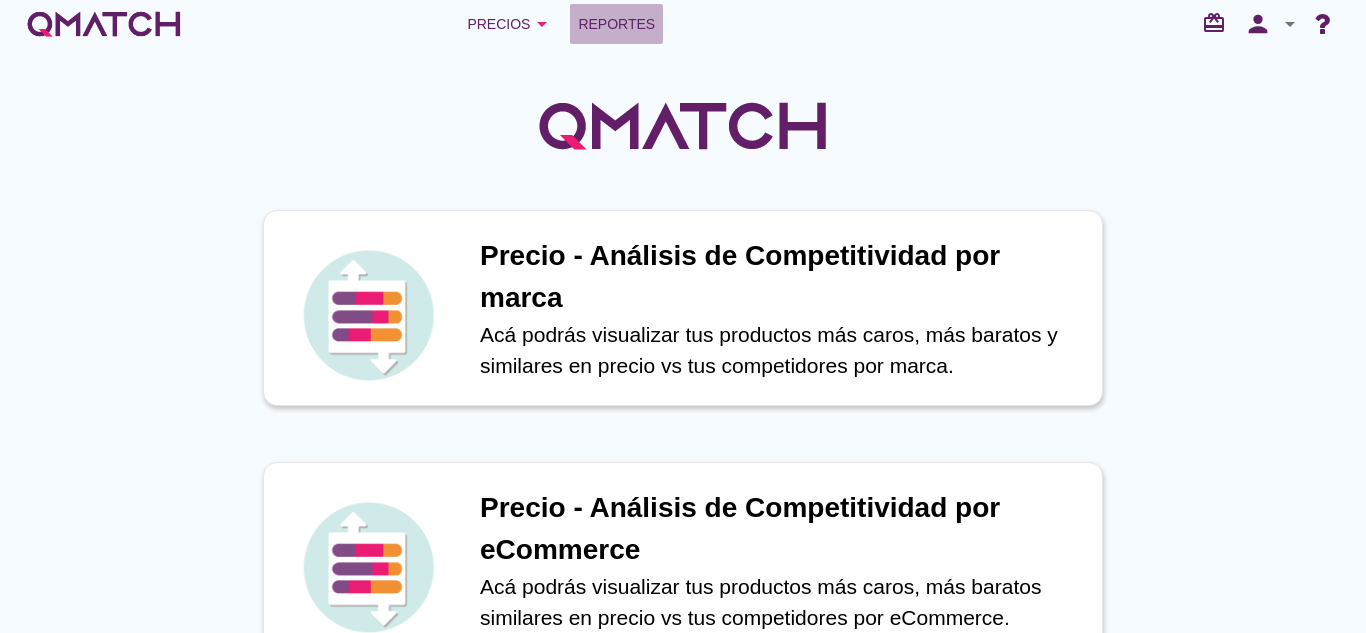 click on "Reportes" at bounding box center (616, 24) 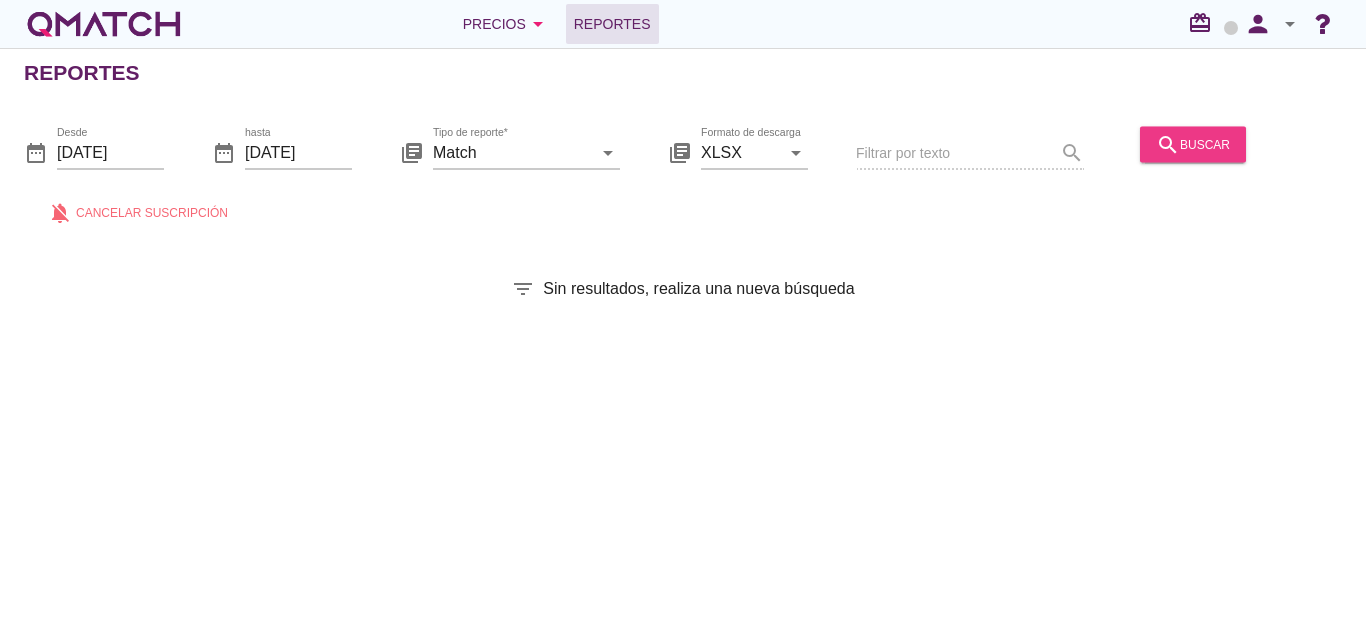 click on "search
buscar" at bounding box center [1193, 144] 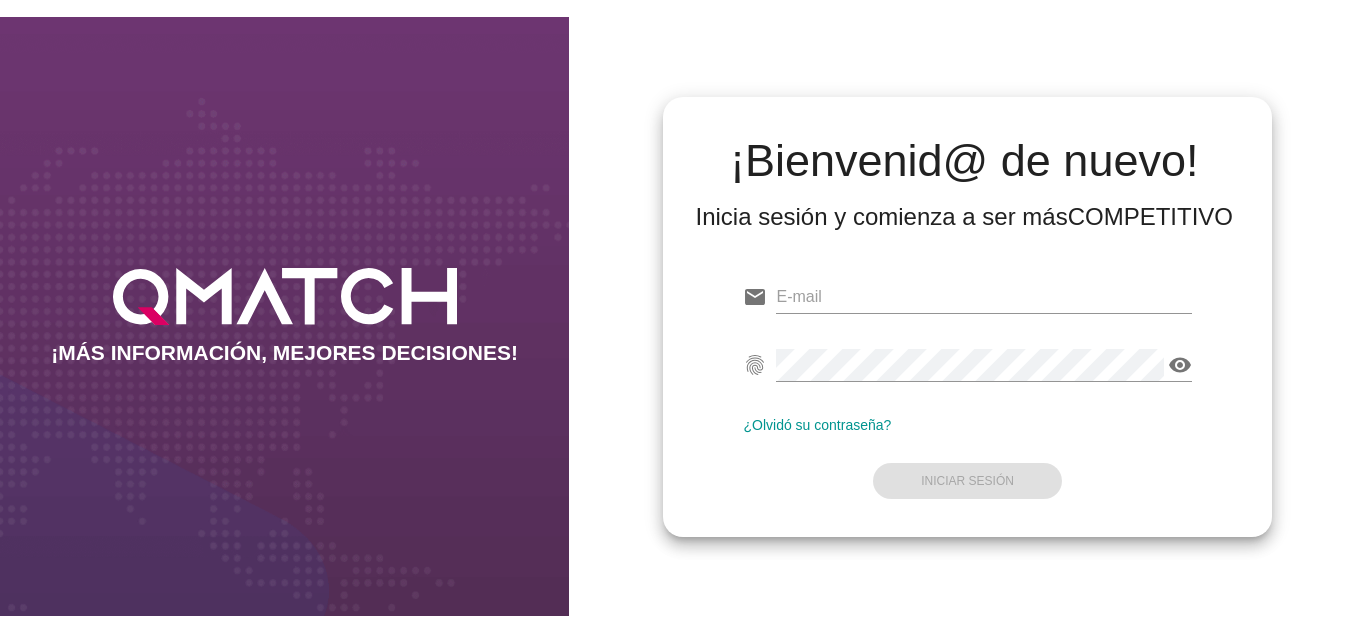 scroll, scrollTop: 0, scrollLeft: 0, axis: both 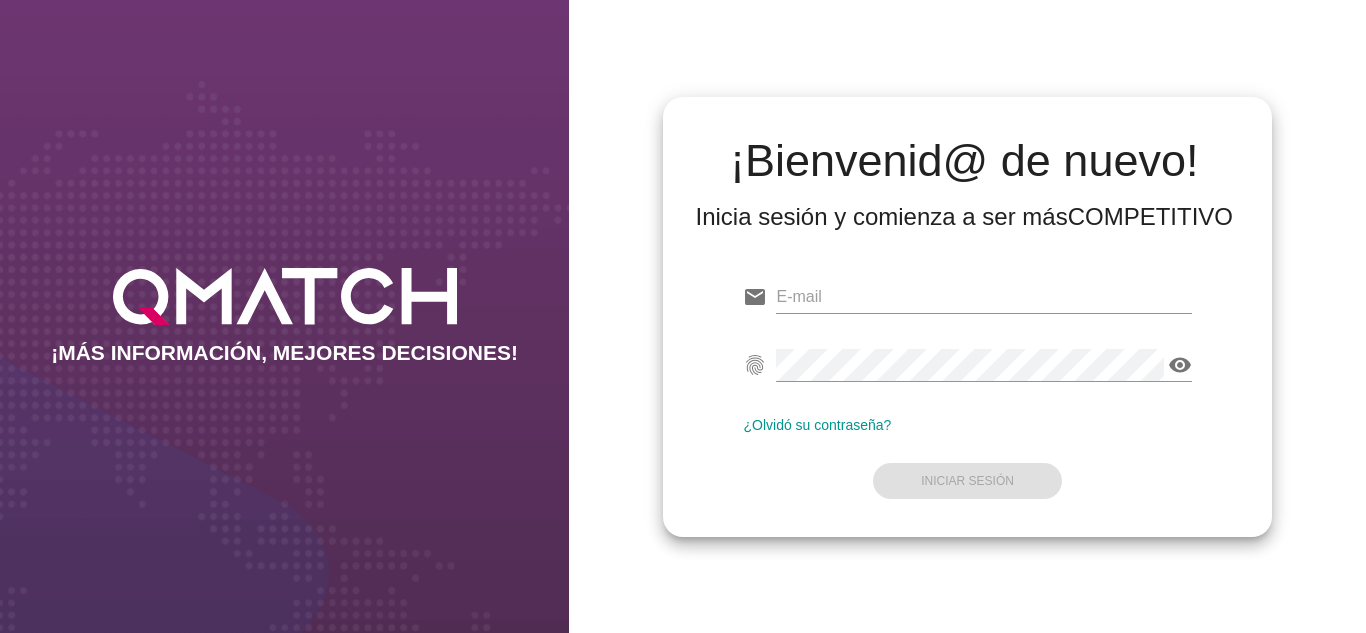 type on "oscargerman.reyrojas@[EMAIL]" 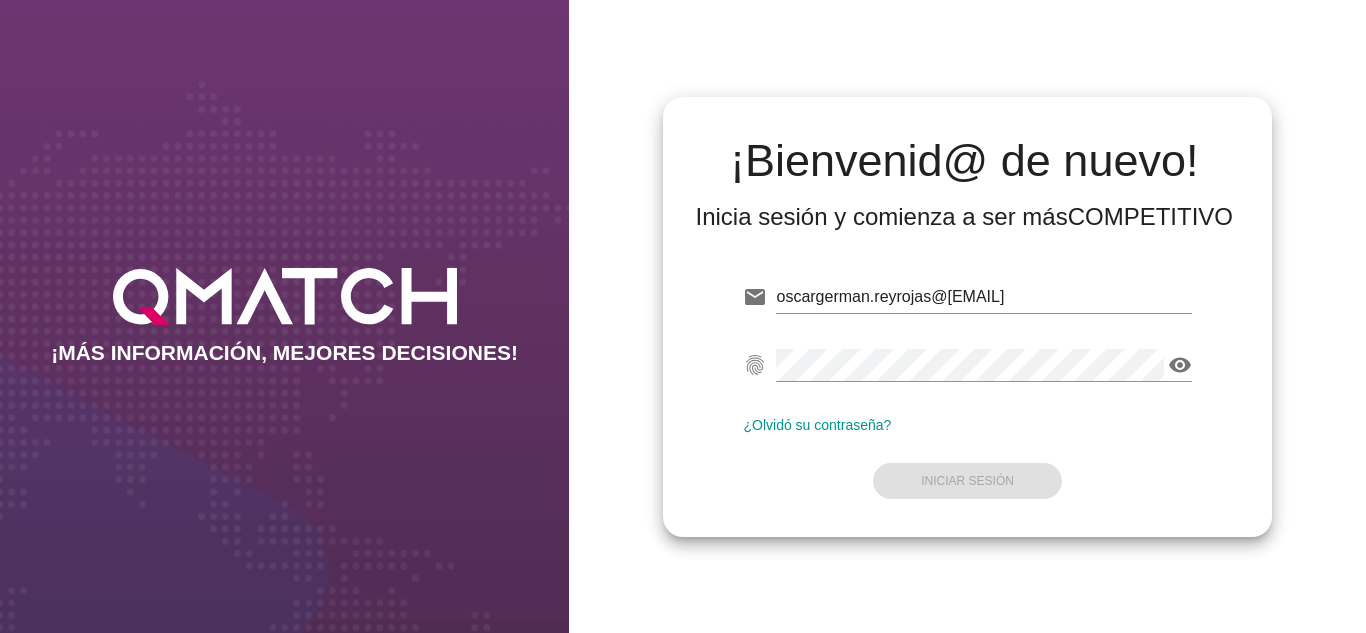 click on "email oscargerman.reyrojas@[EMAIL] fingerprint visibility
¿Olvidó su contraseña?
Iniciar Sesión" at bounding box center (967, 387) 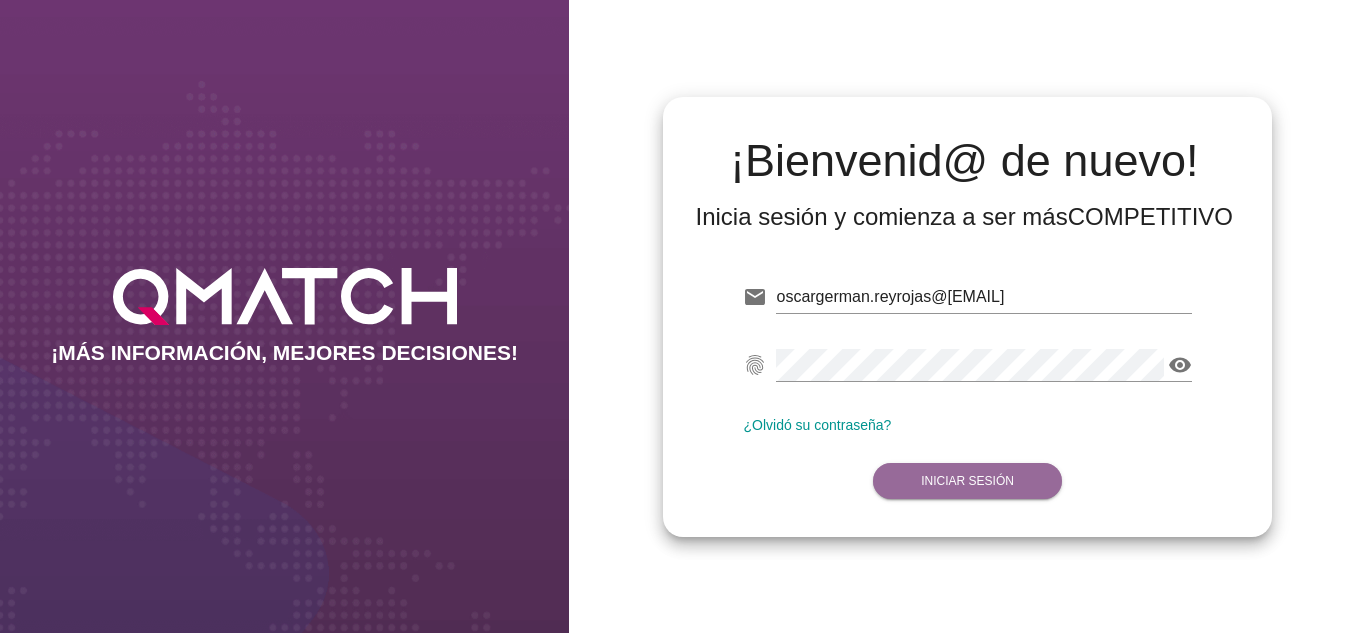 click on "Iniciar Sesión" at bounding box center [967, 481] 